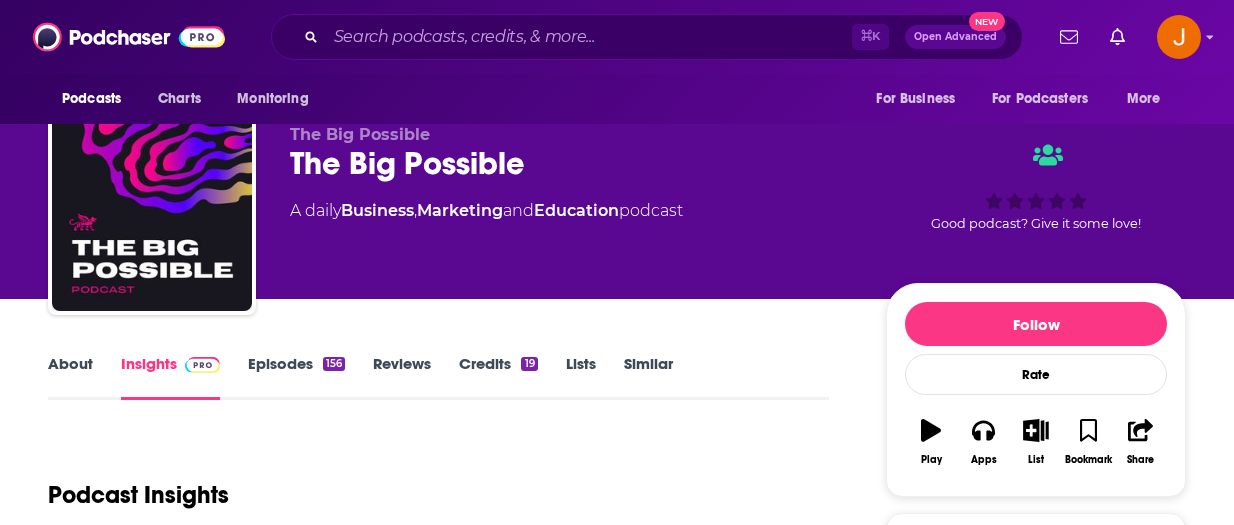 scroll, scrollTop: 28, scrollLeft: 0, axis: vertical 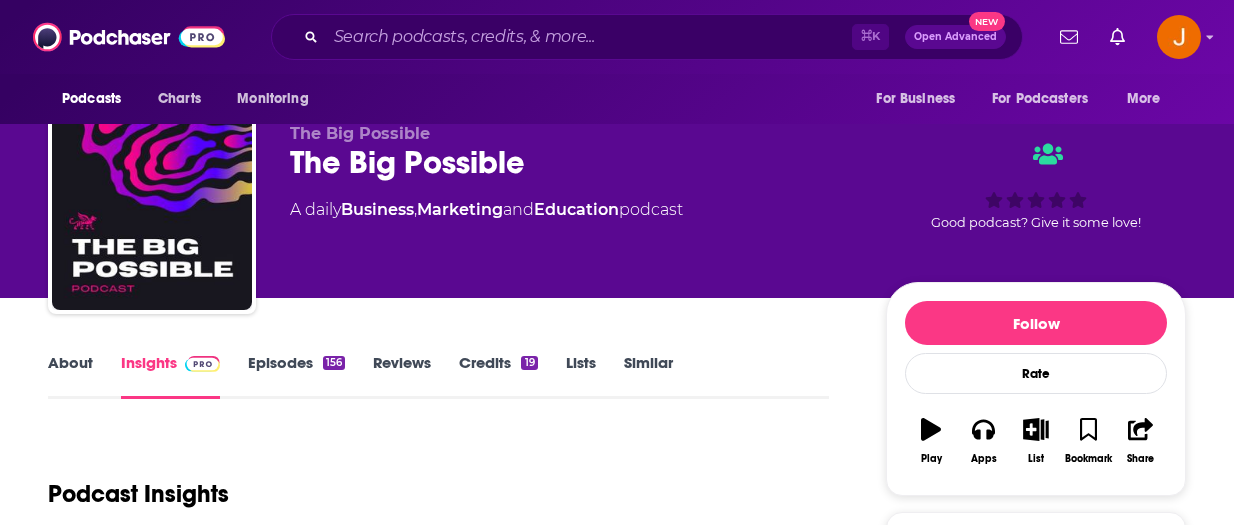 click on "About" at bounding box center [70, 376] 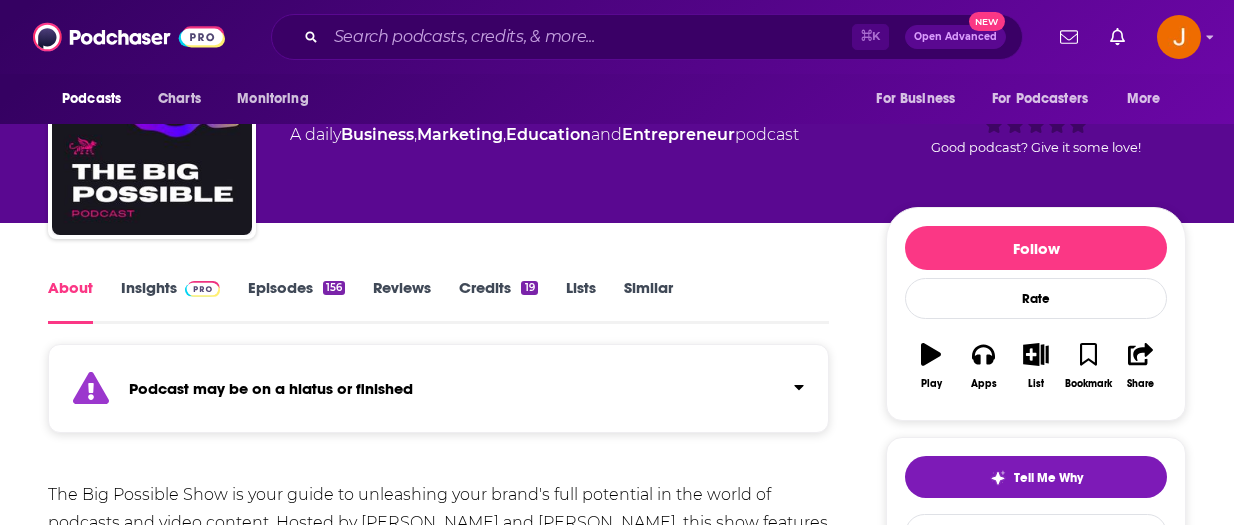 scroll, scrollTop: 27, scrollLeft: 0, axis: vertical 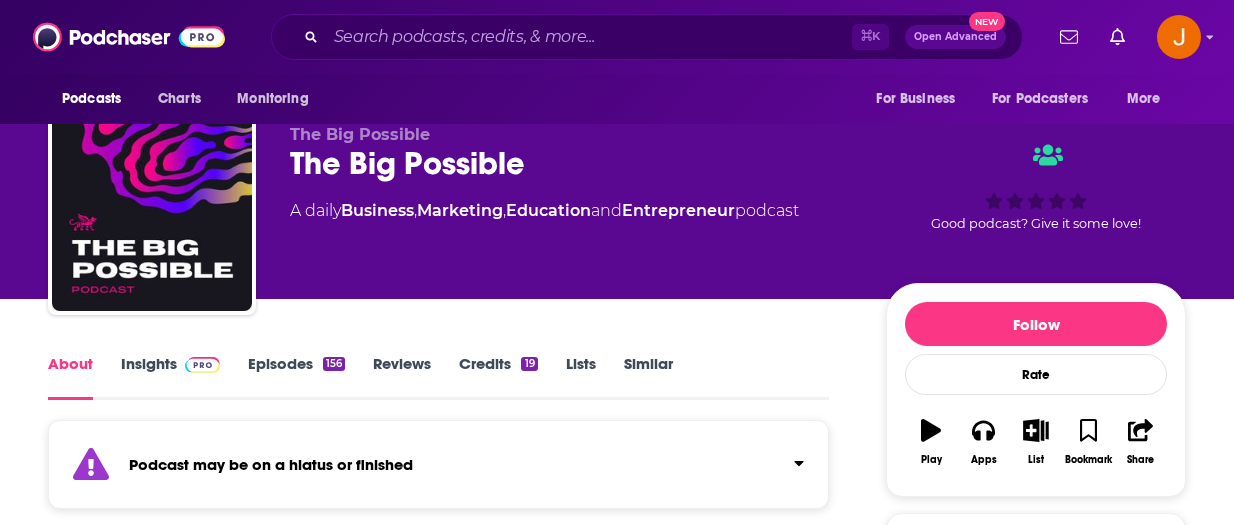 click on "Insights" at bounding box center (170, 377) 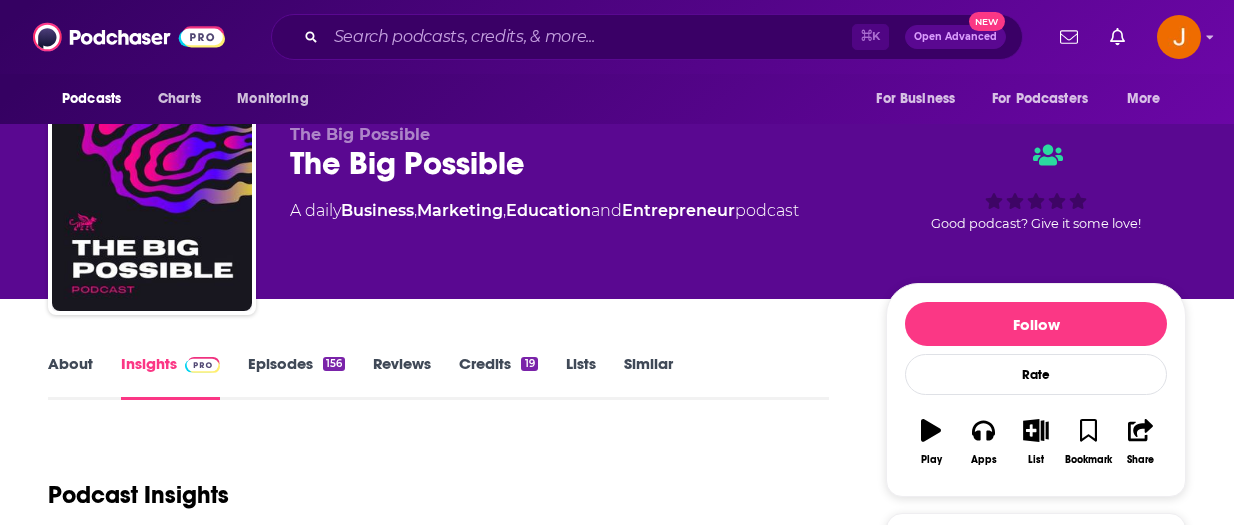 scroll, scrollTop: 0, scrollLeft: 0, axis: both 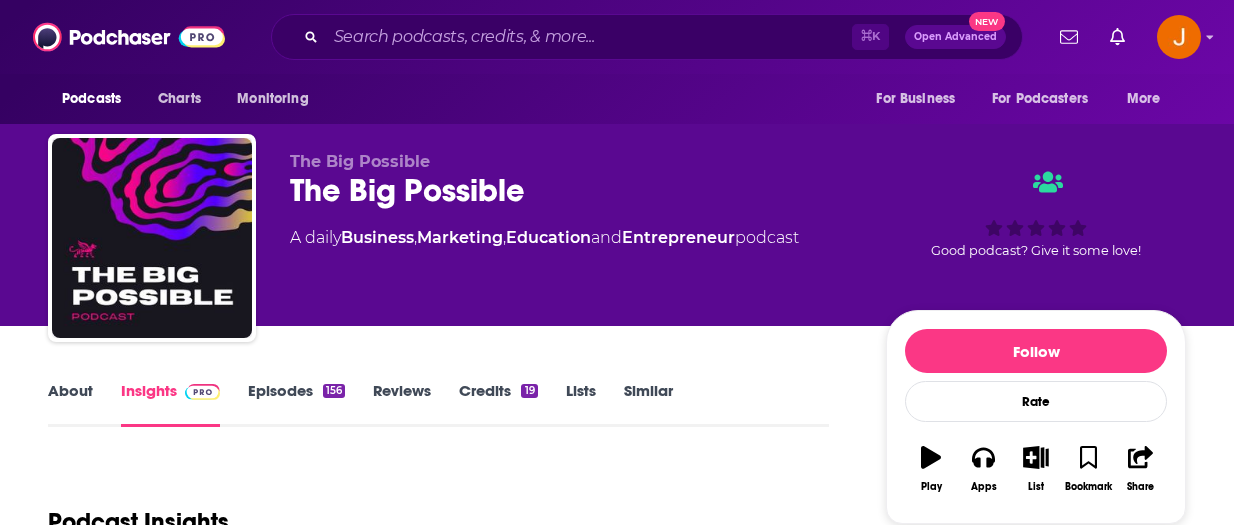 click on "Episodes 156" at bounding box center (296, 404) 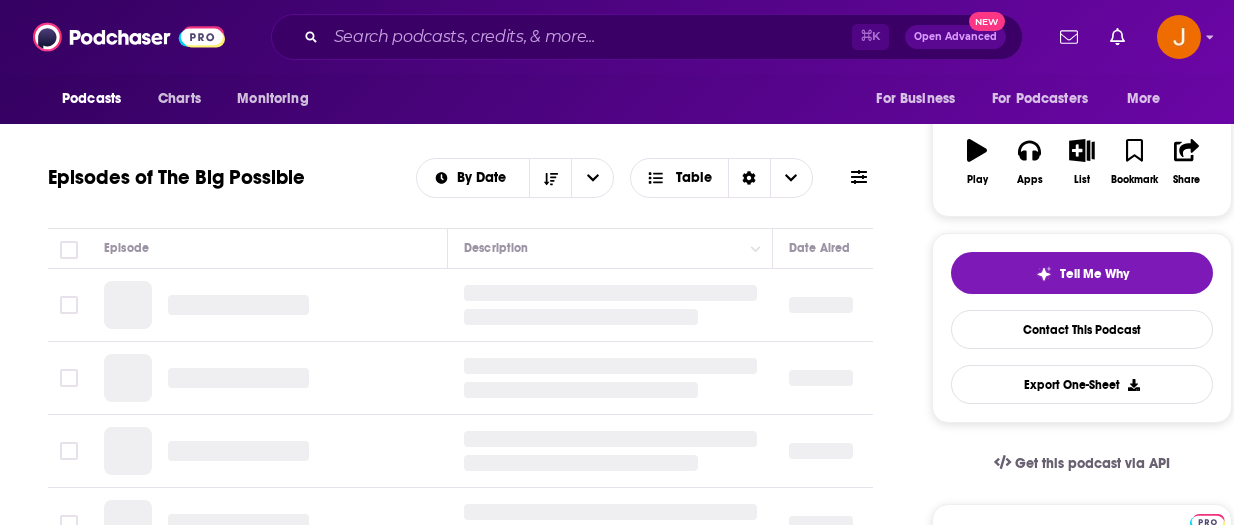 scroll, scrollTop: 350, scrollLeft: 0, axis: vertical 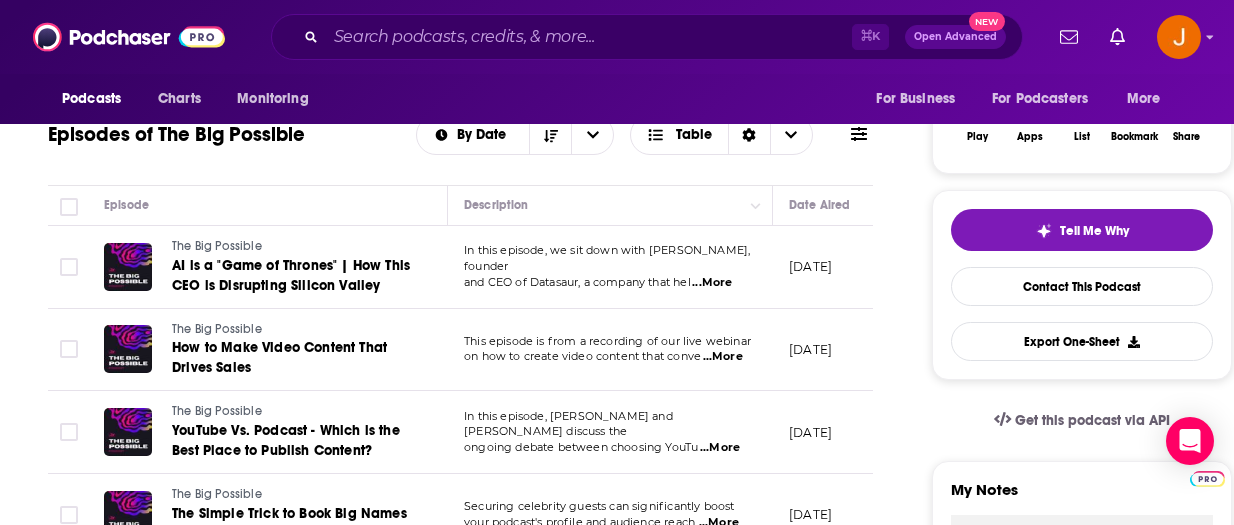 click on "⌘  K Open Advanced New" at bounding box center [647, 37] 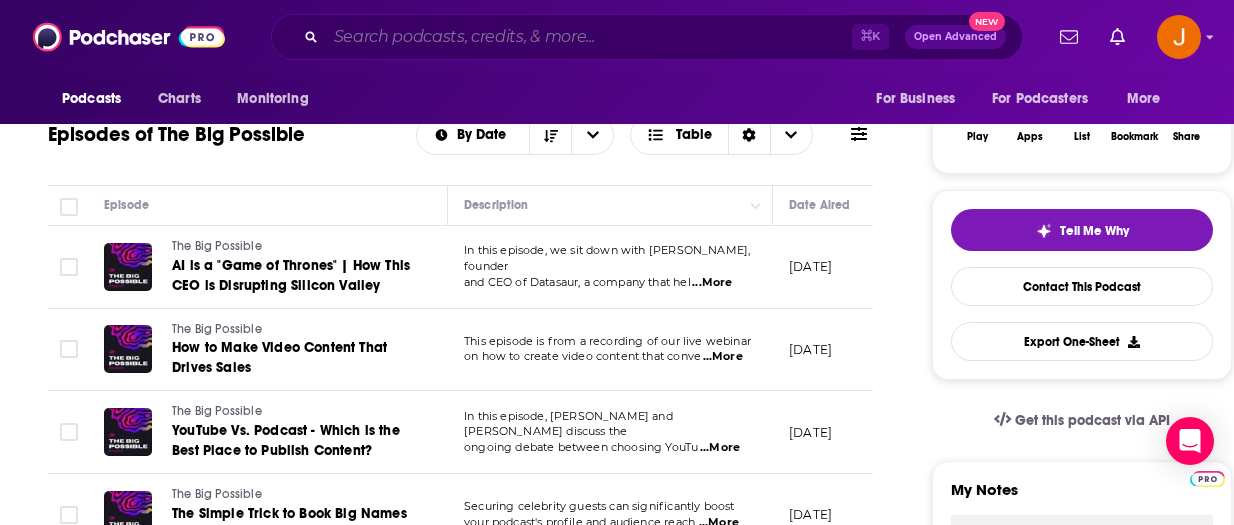 click at bounding box center [589, 37] 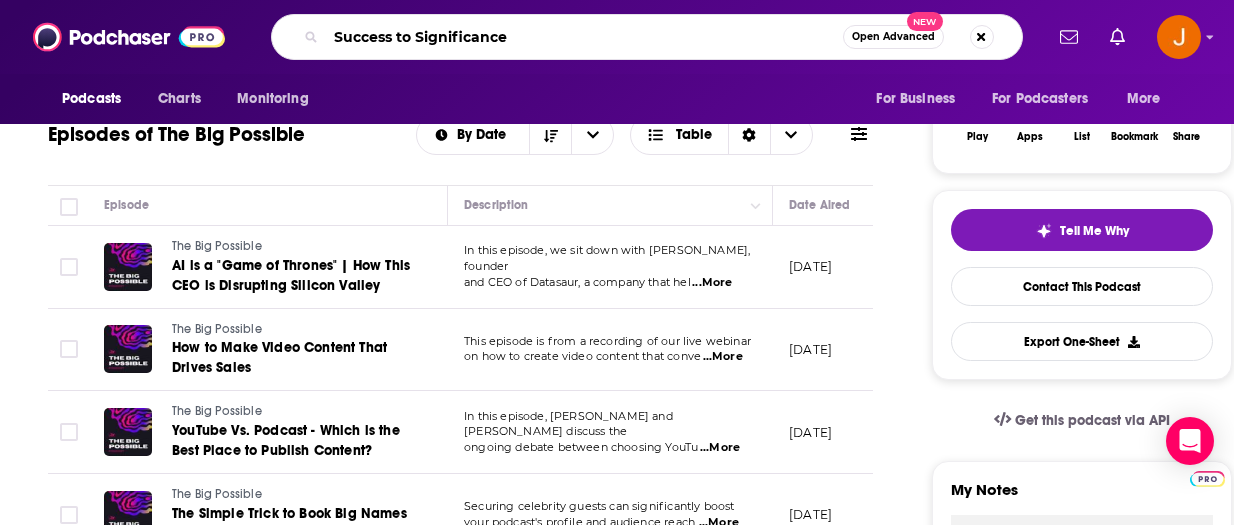 type on "Success to Significance" 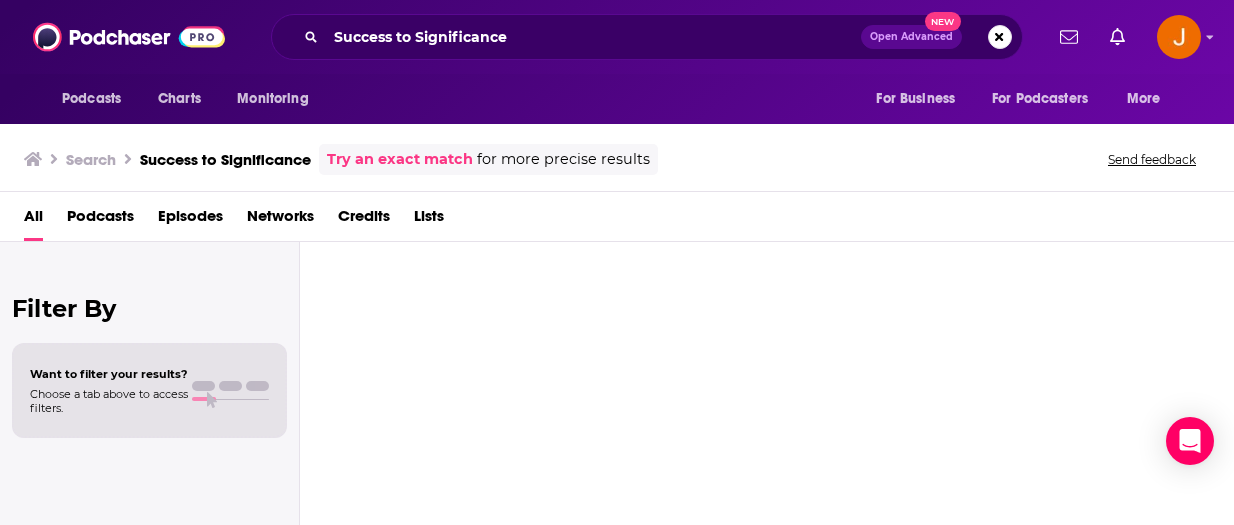 scroll, scrollTop: 0, scrollLeft: 0, axis: both 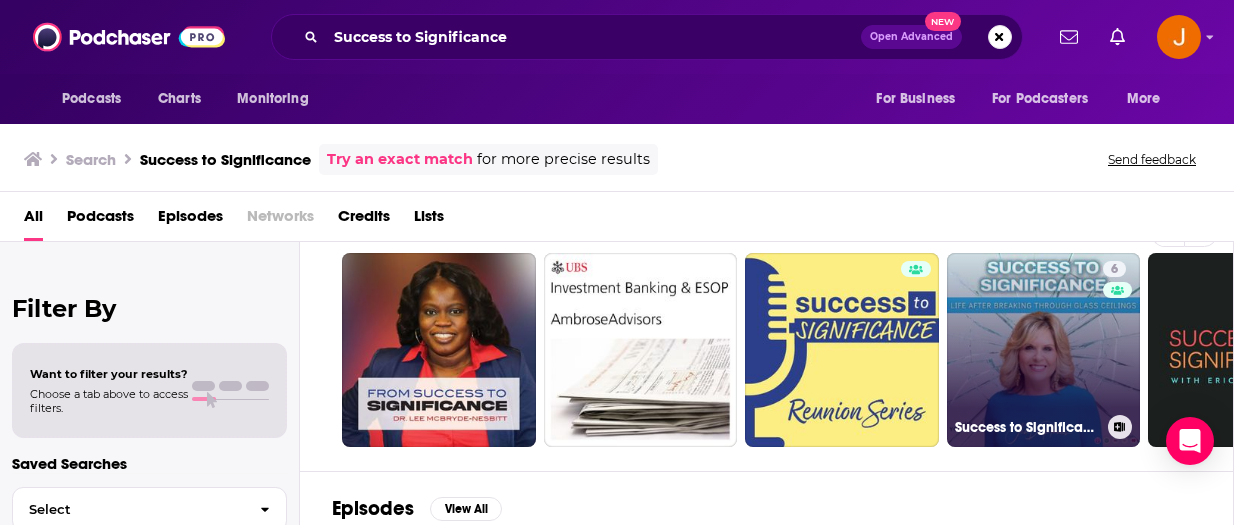 click on "6 Success to Significance: Life After Breaking Through Glass Ceilings" at bounding box center [1044, 350] 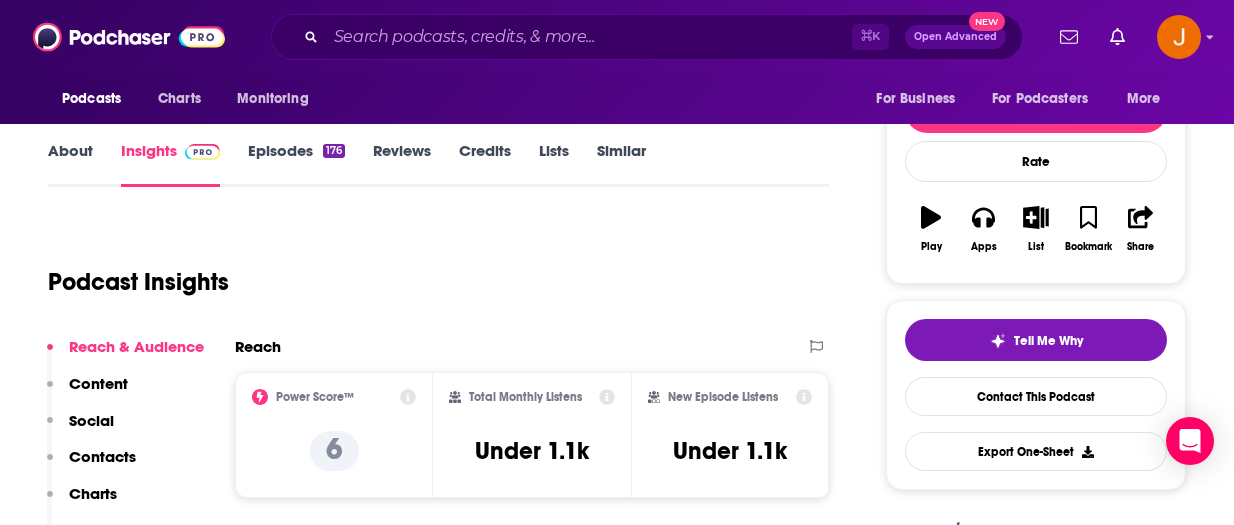 scroll, scrollTop: 143, scrollLeft: 0, axis: vertical 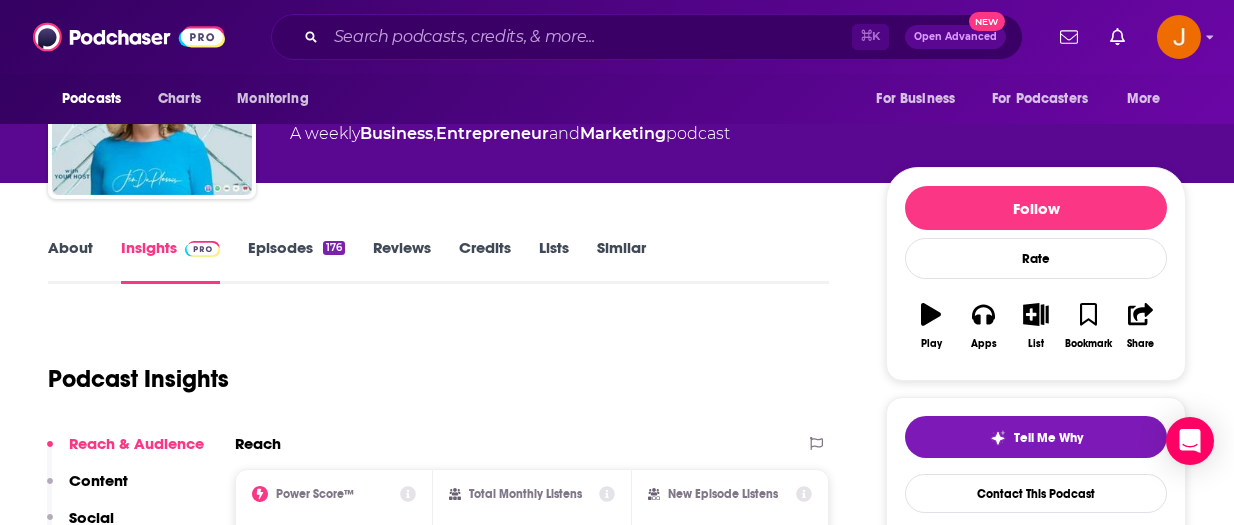 click on "Episodes 176" at bounding box center [296, 261] 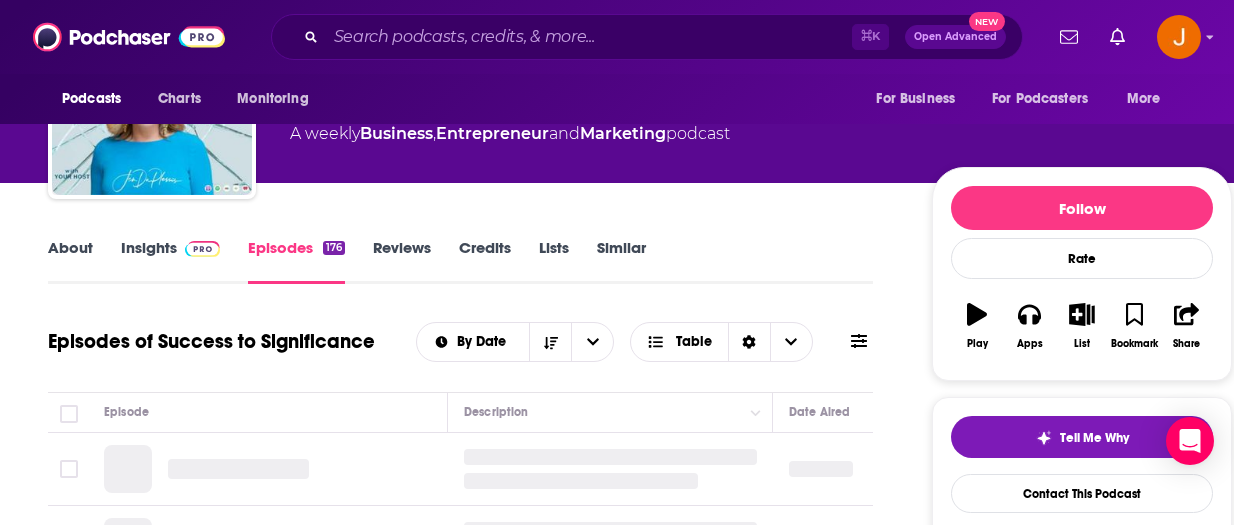 scroll, scrollTop: 0, scrollLeft: 0, axis: both 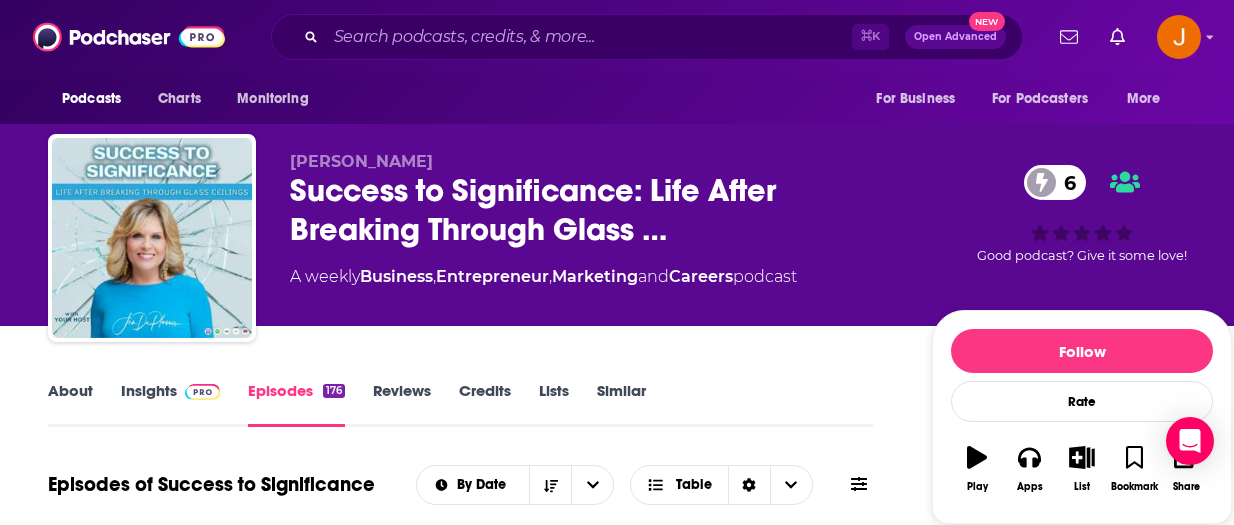 click on "Insights" at bounding box center (170, 404) 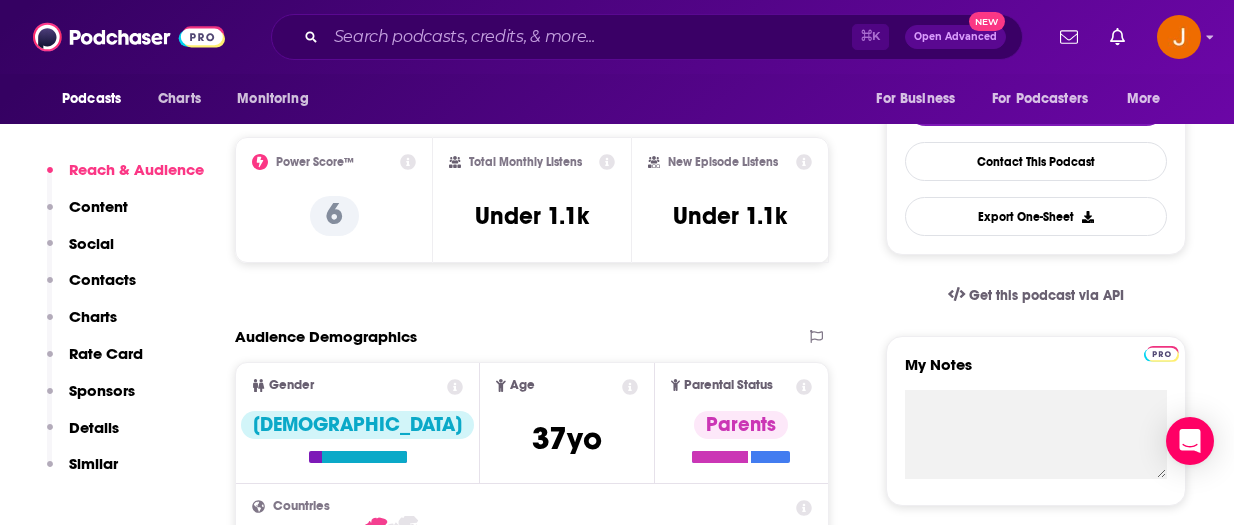 click on "Contacts" at bounding box center (102, 279) 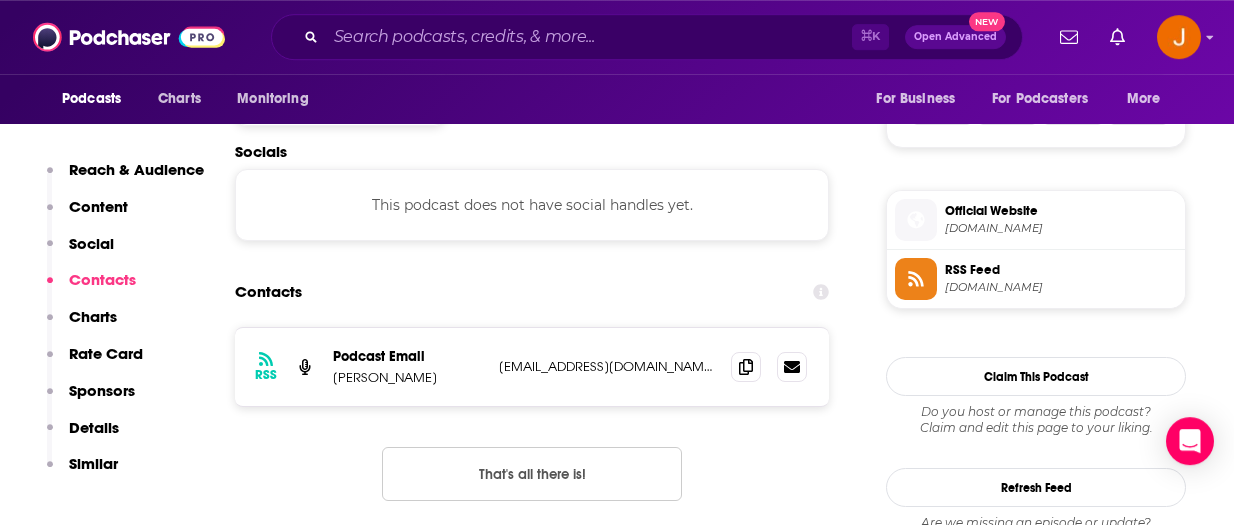 scroll, scrollTop: 1348, scrollLeft: 0, axis: vertical 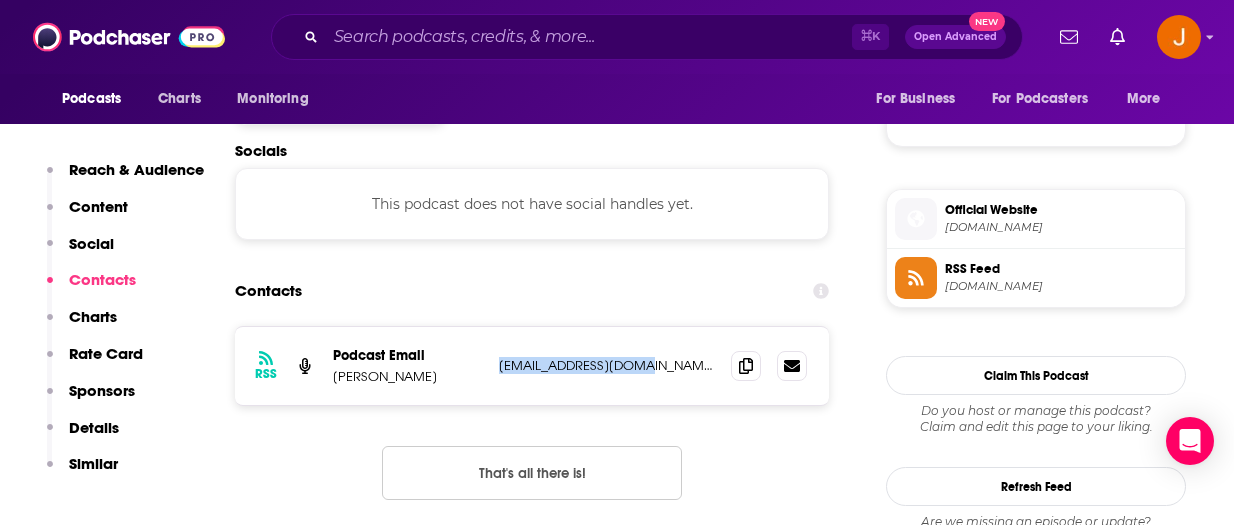 drag, startPoint x: 632, startPoint y: 369, endPoint x: 499, endPoint y: 374, distance: 133.09395 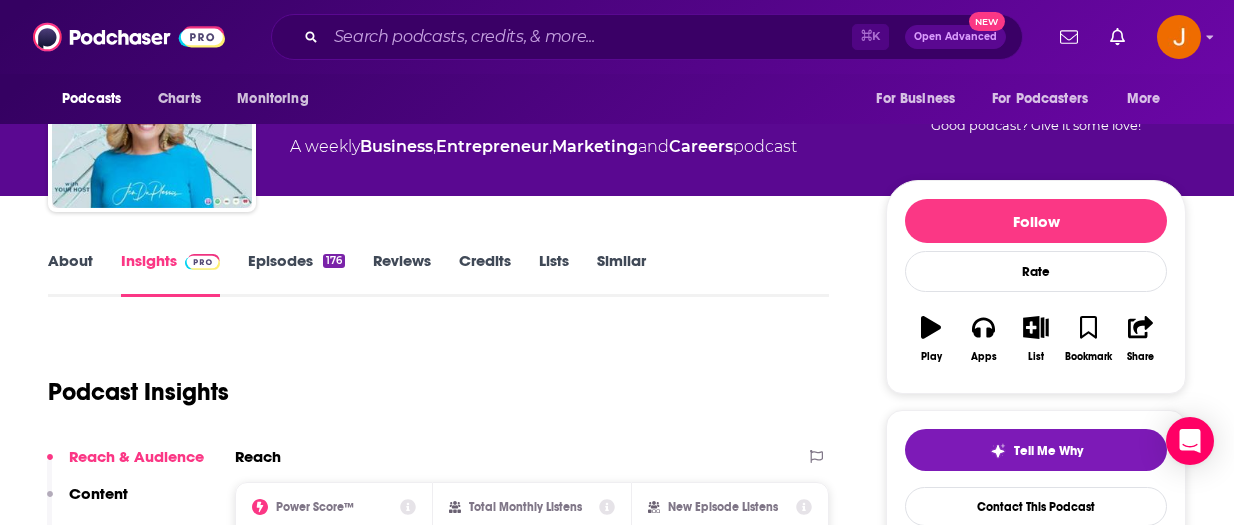 scroll, scrollTop: 0, scrollLeft: 0, axis: both 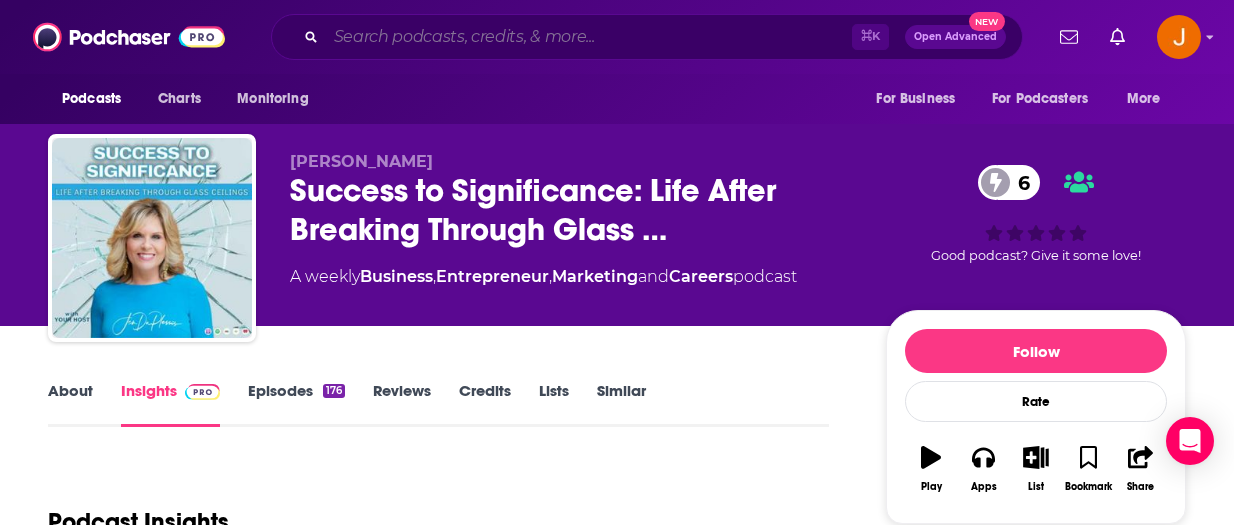 click at bounding box center [589, 37] 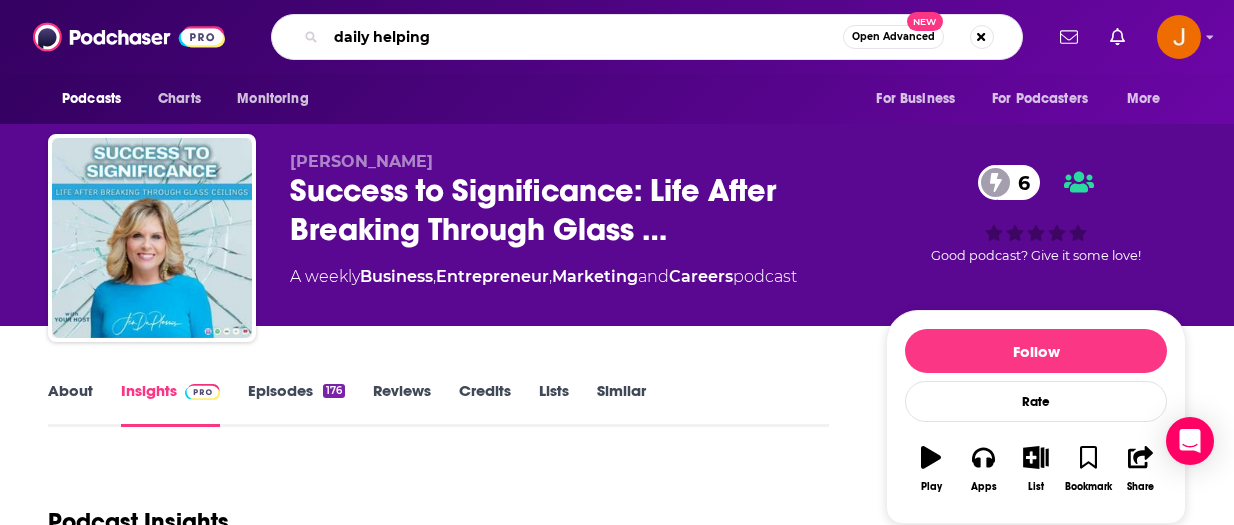 type on "daily helping" 